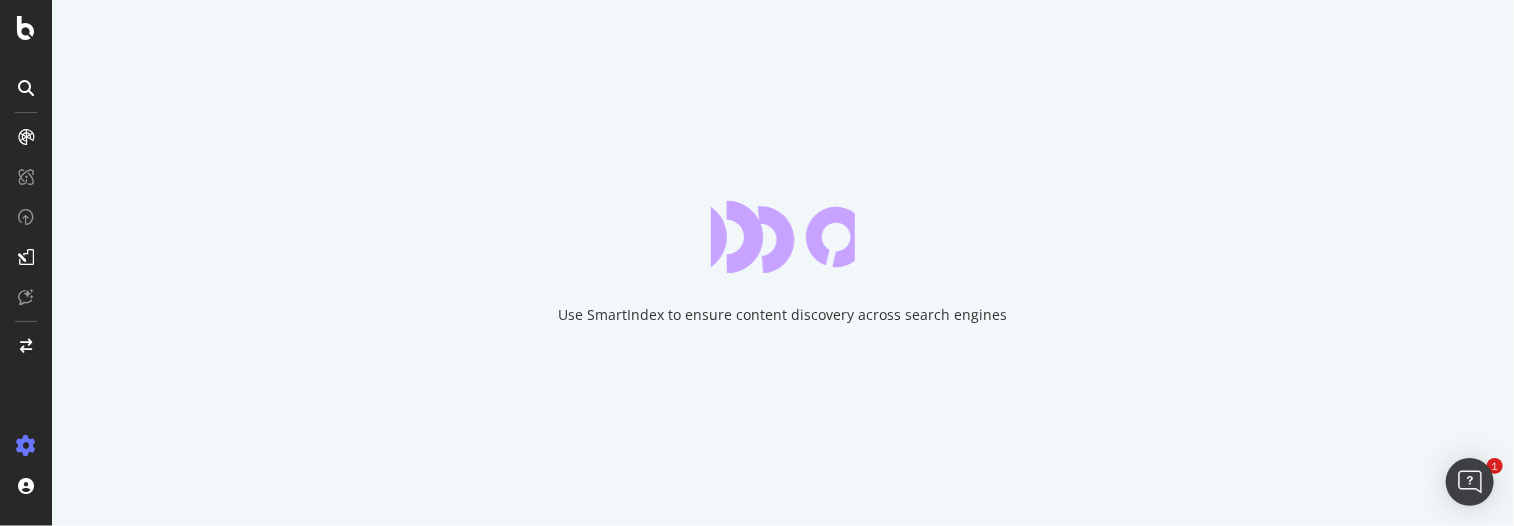 scroll, scrollTop: 0, scrollLeft: 0, axis: both 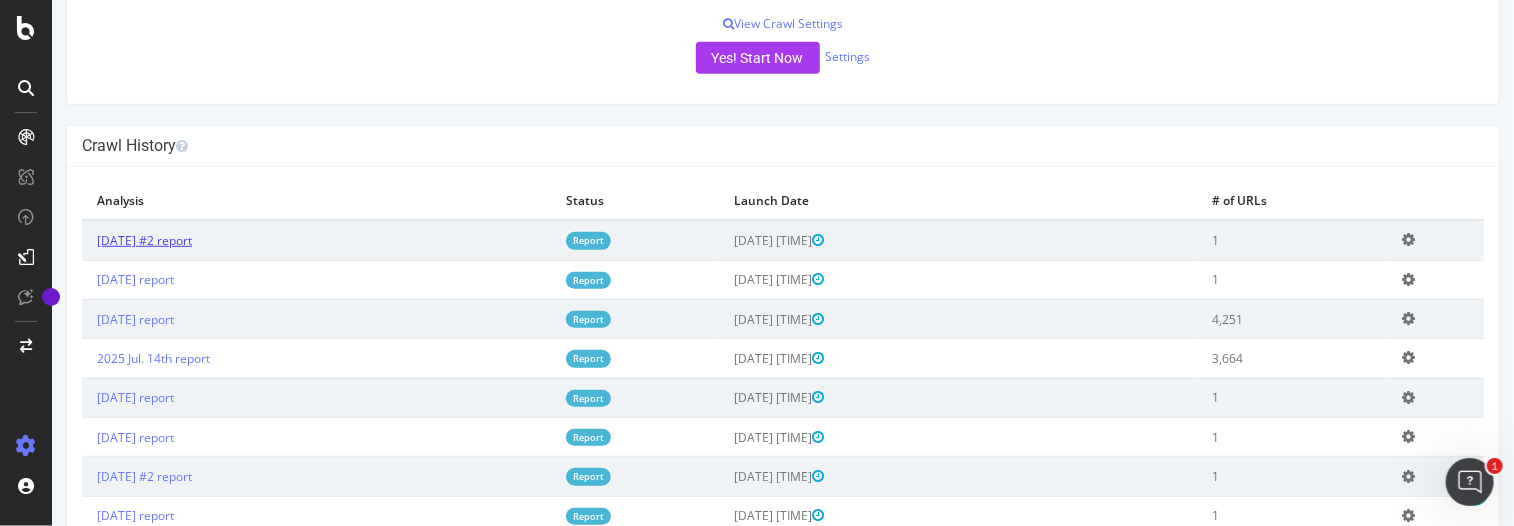 click on "[DATE] #2
report" at bounding box center (143, 240) 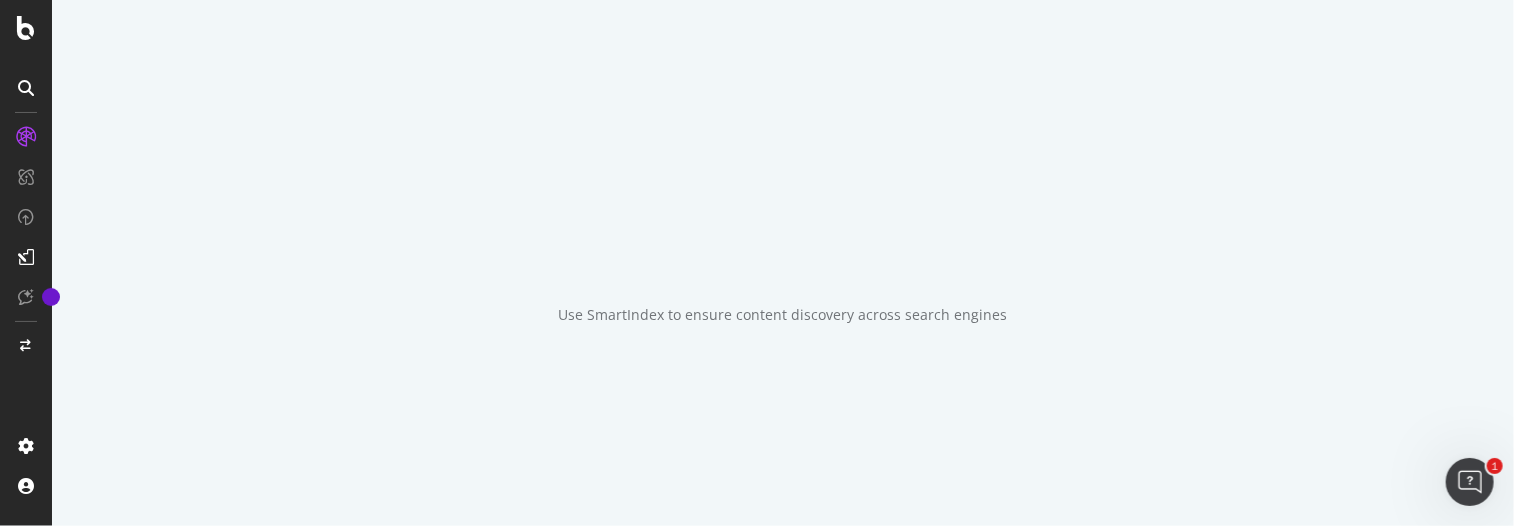scroll, scrollTop: 0, scrollLeft: 0, axis: both 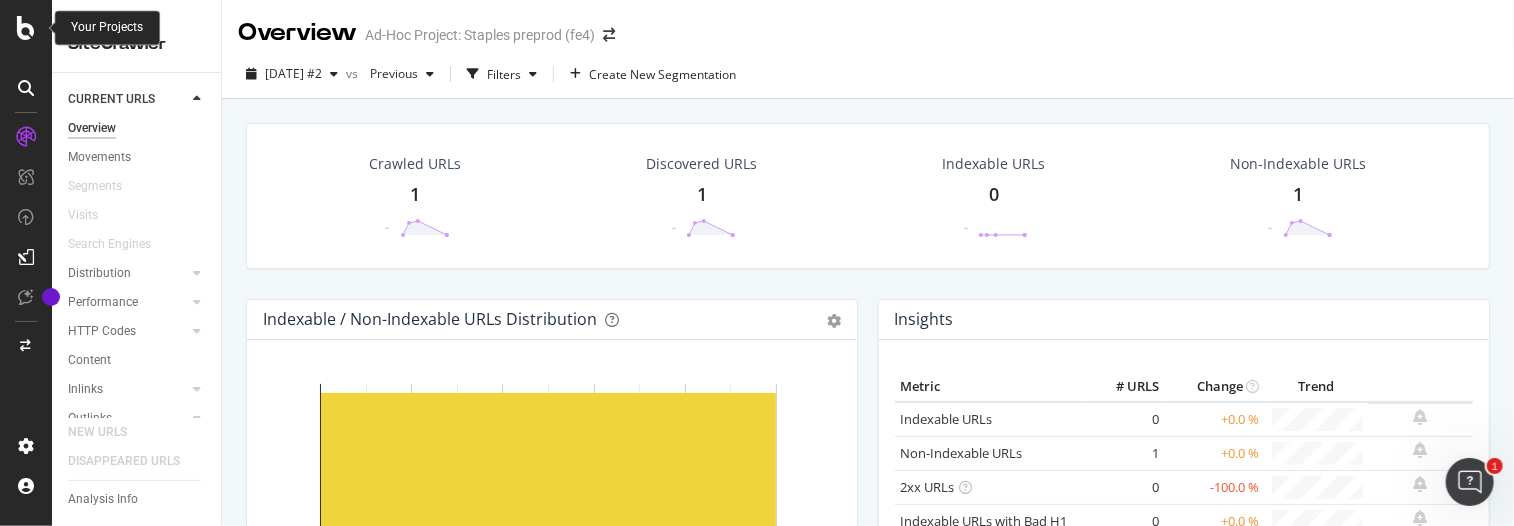 click at bounding box center (26, 28) 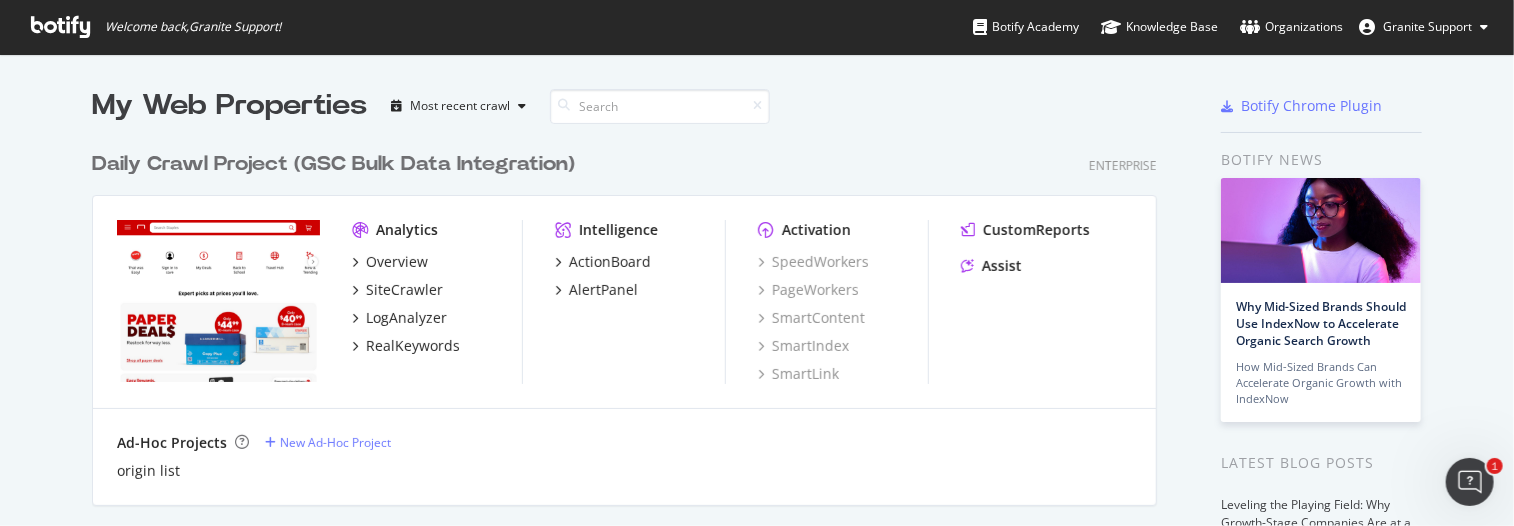 scroll, scrollTop: 16, scrollLeft: 16, axis: both 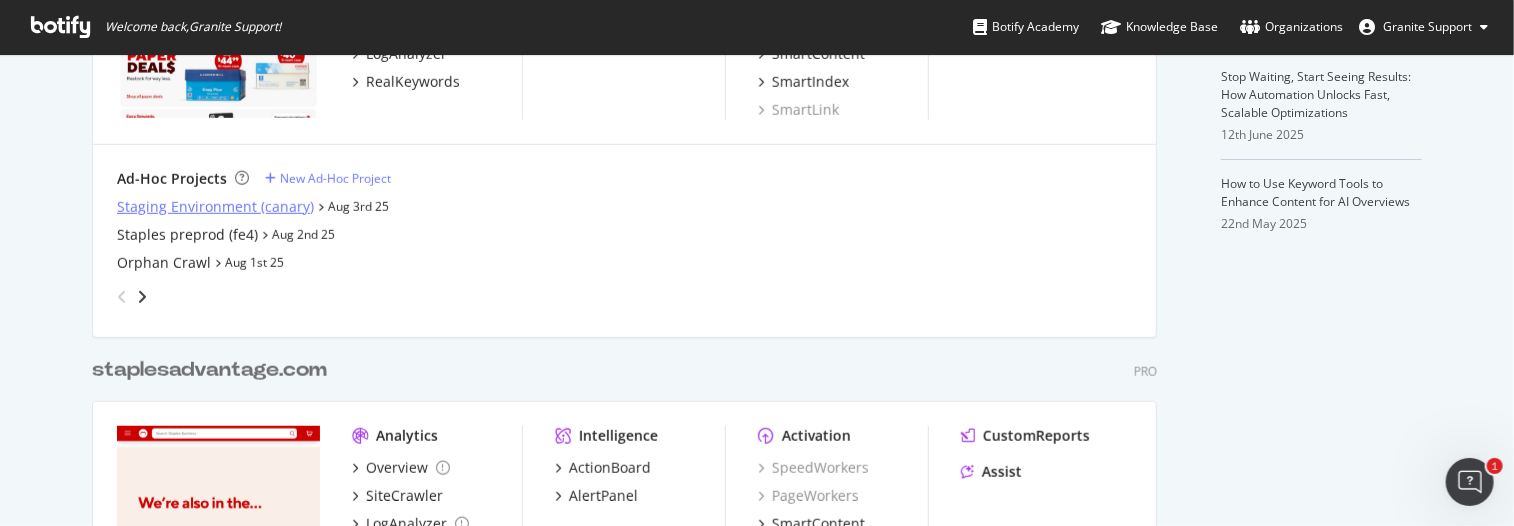 click on "Staging Environment (canary)" at bounding box center [215, 207] 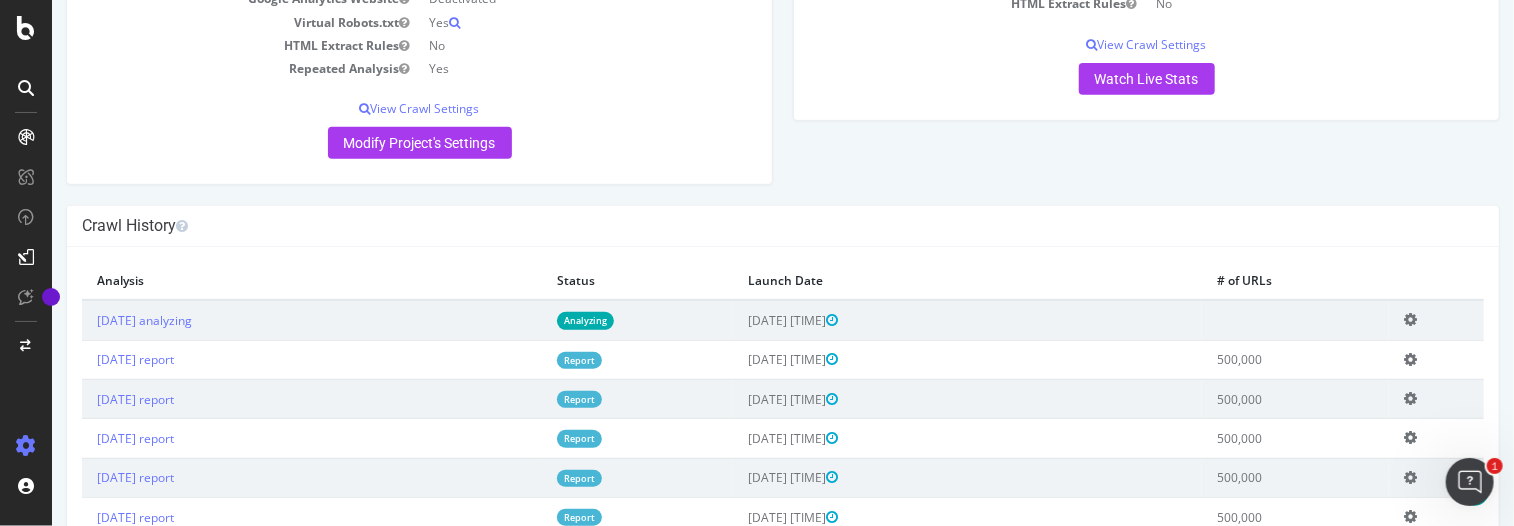 scroll, scrollTop: 571, scrollLeft: 0, axis: vertical 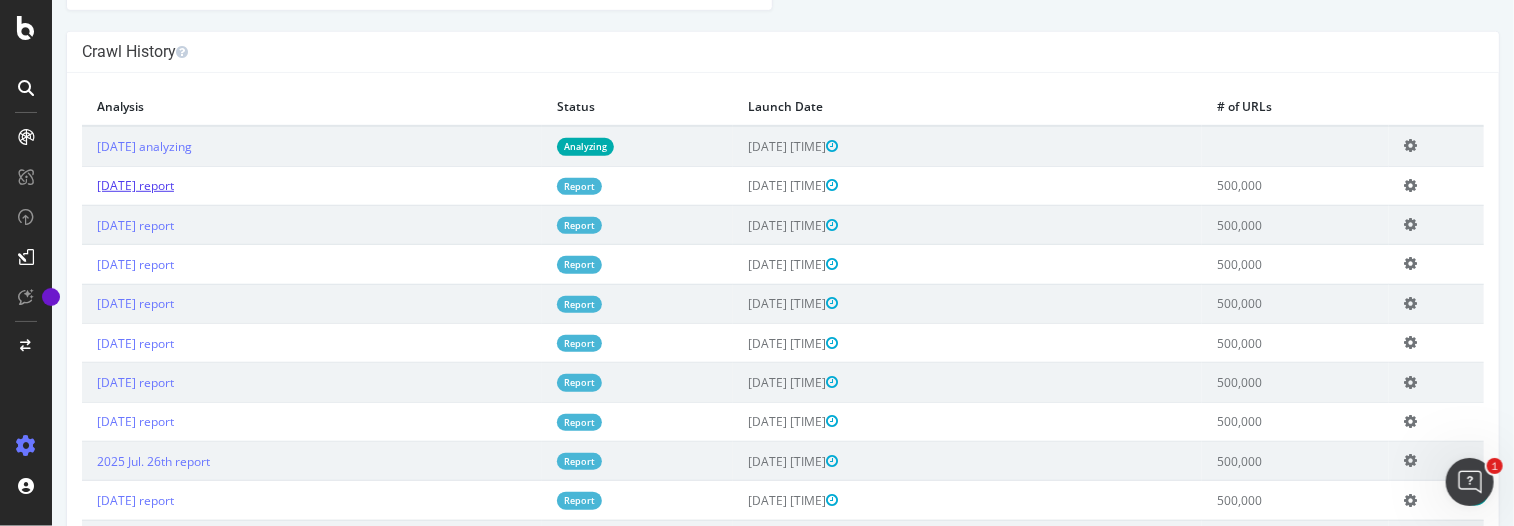 click on "[DATE]
report" at bounding box center [134, 185] 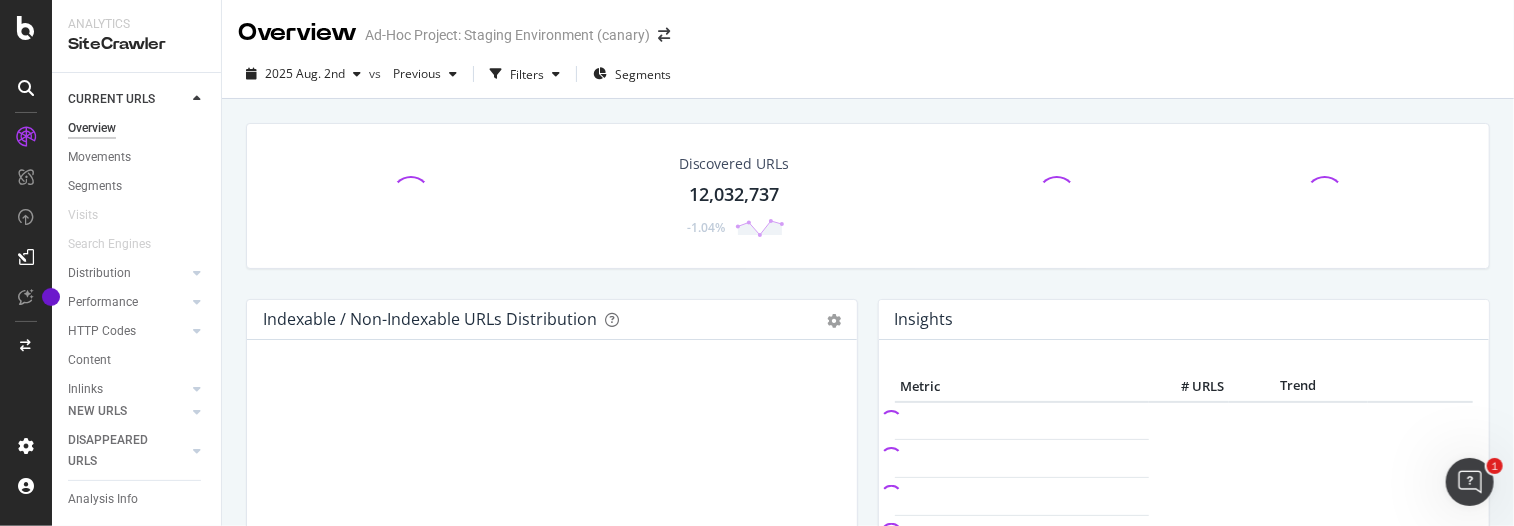 scroll, scrollTop: 230, scrollLeft: 0, axis: vertical 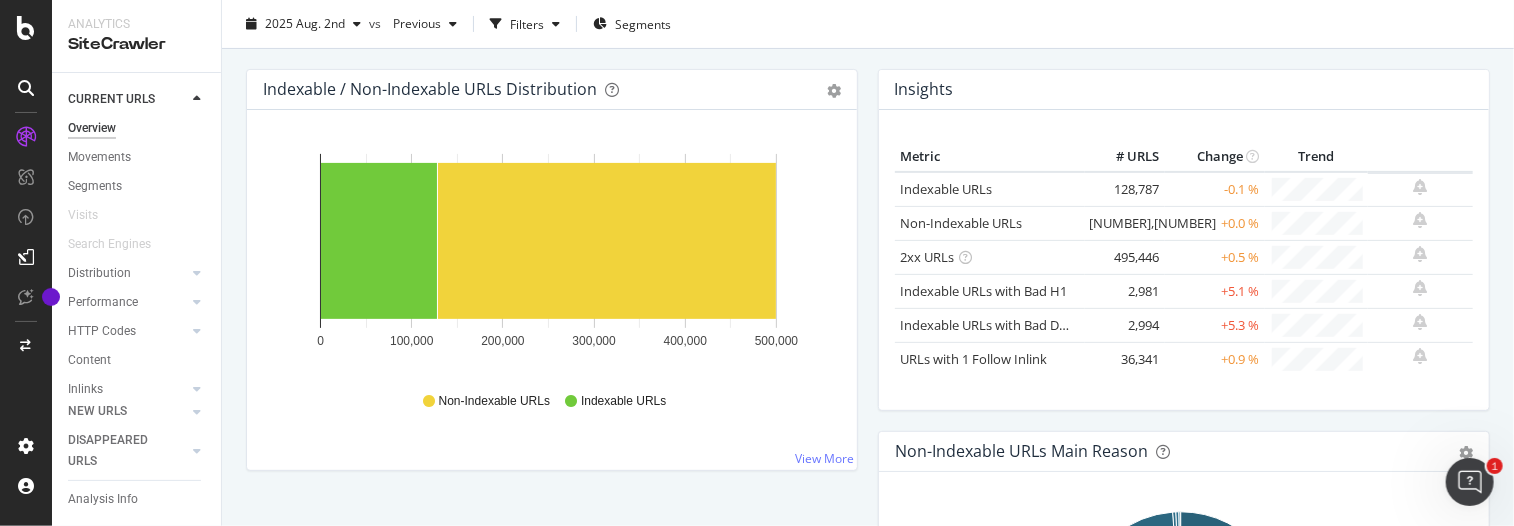 click on "+5.1 %" at bounding box center (1215, 291) 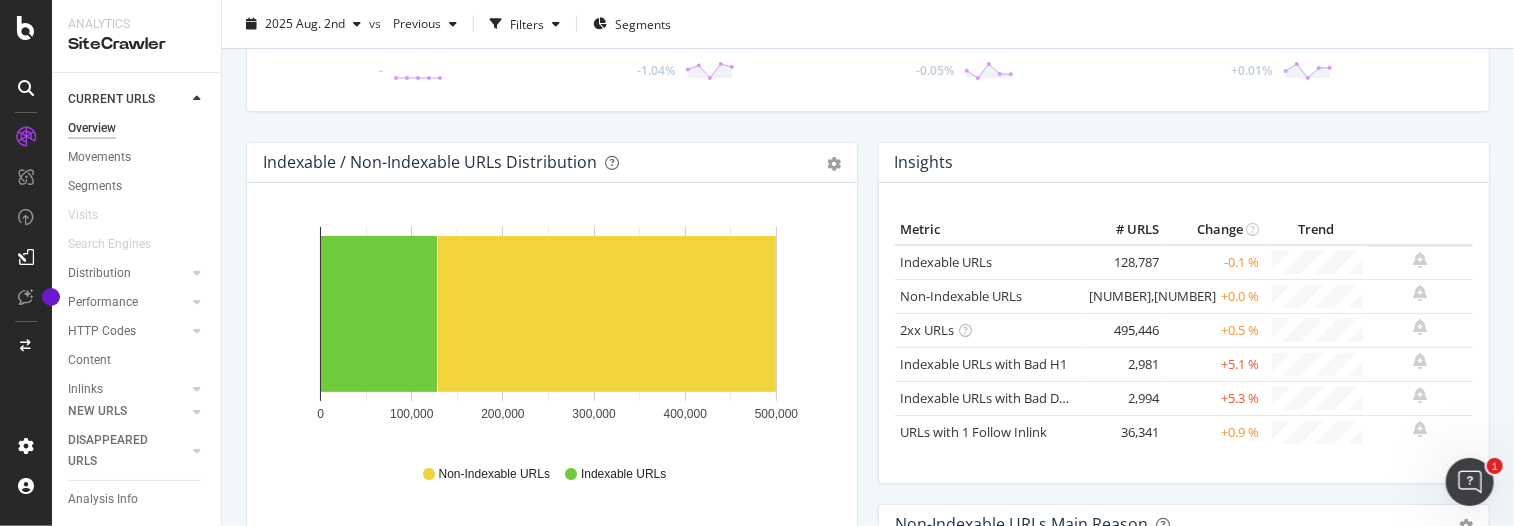 scroll, scrollTop: 90, scrollLeft: 0, axis: vertical 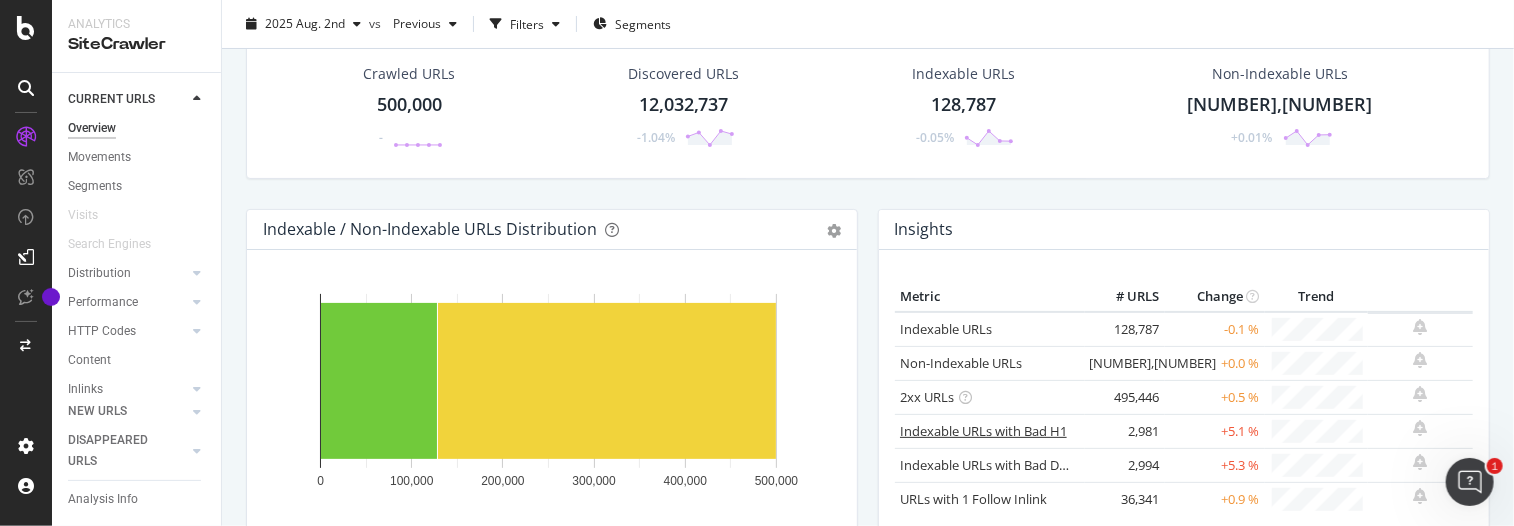 click on "Indexable URLs with Bad H1" at bounding box center (983, 431) 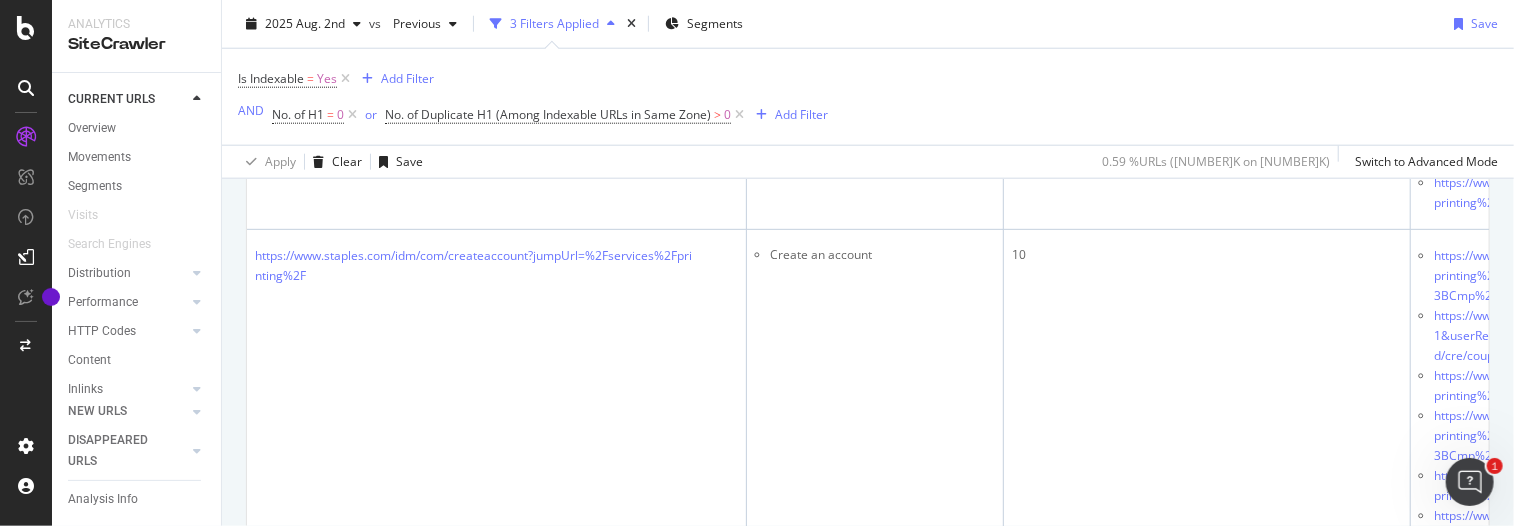 scroll, scrollTop: 4788, scrollLeft: 0, axis: vertical 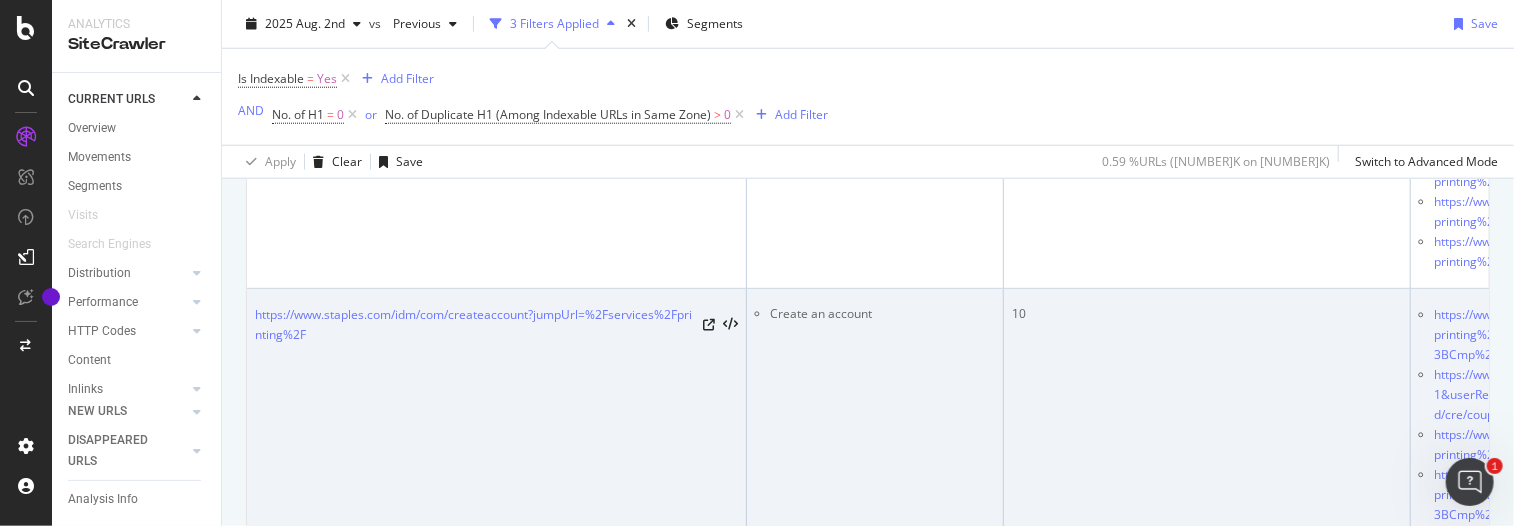 drag, startPoint x: 928, startPoint y: 389, endPoint x: 1128, endPoint y: 448, distance: 208.52098 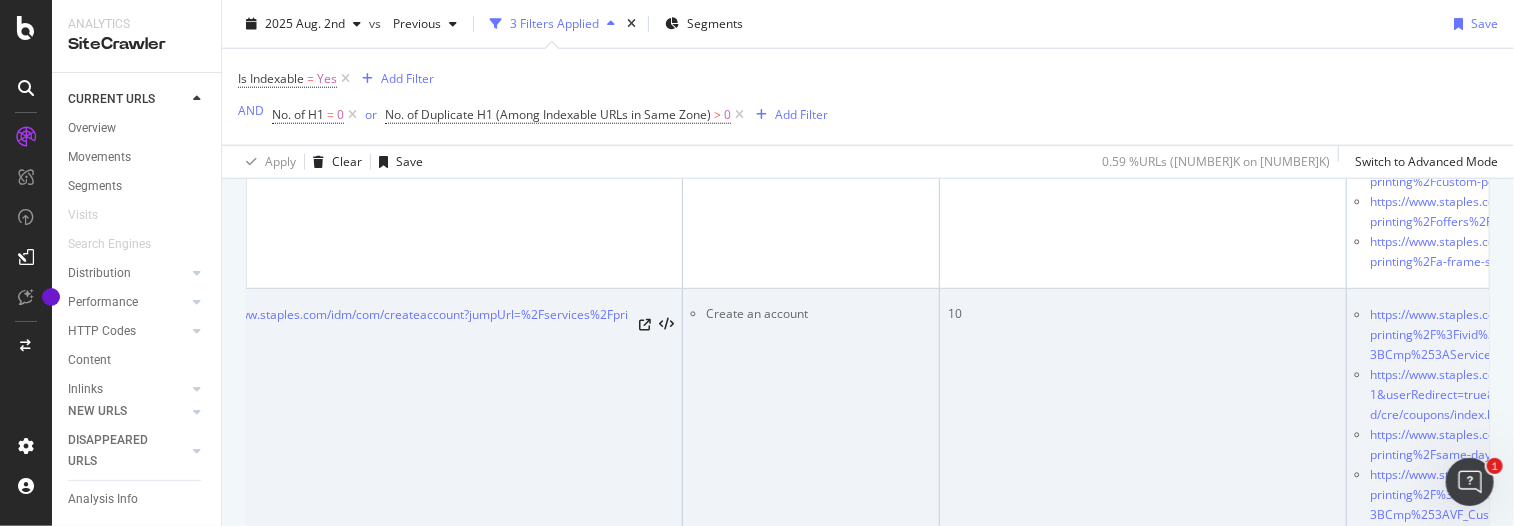 scroll, scrollTop: 0, scrollLeft: 0, axis: both 